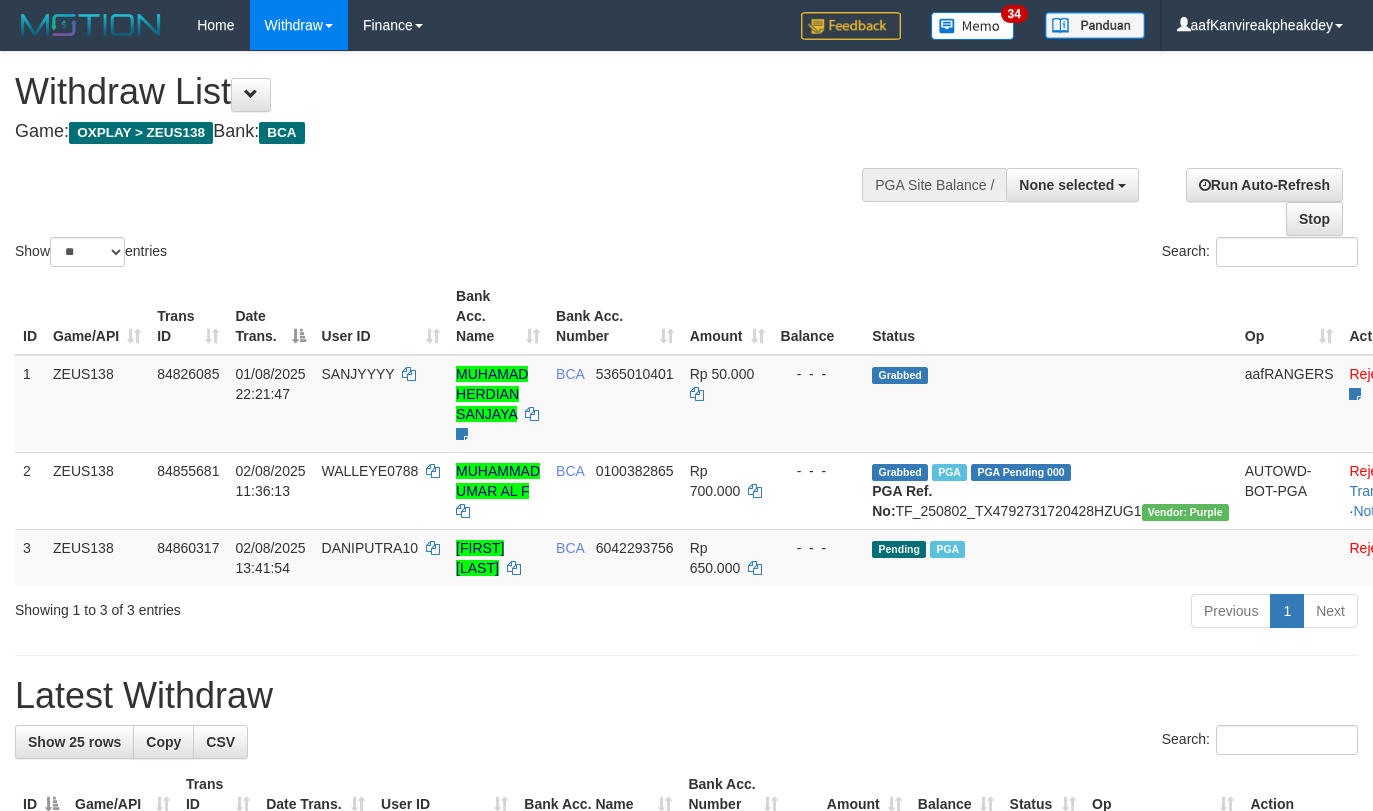 select 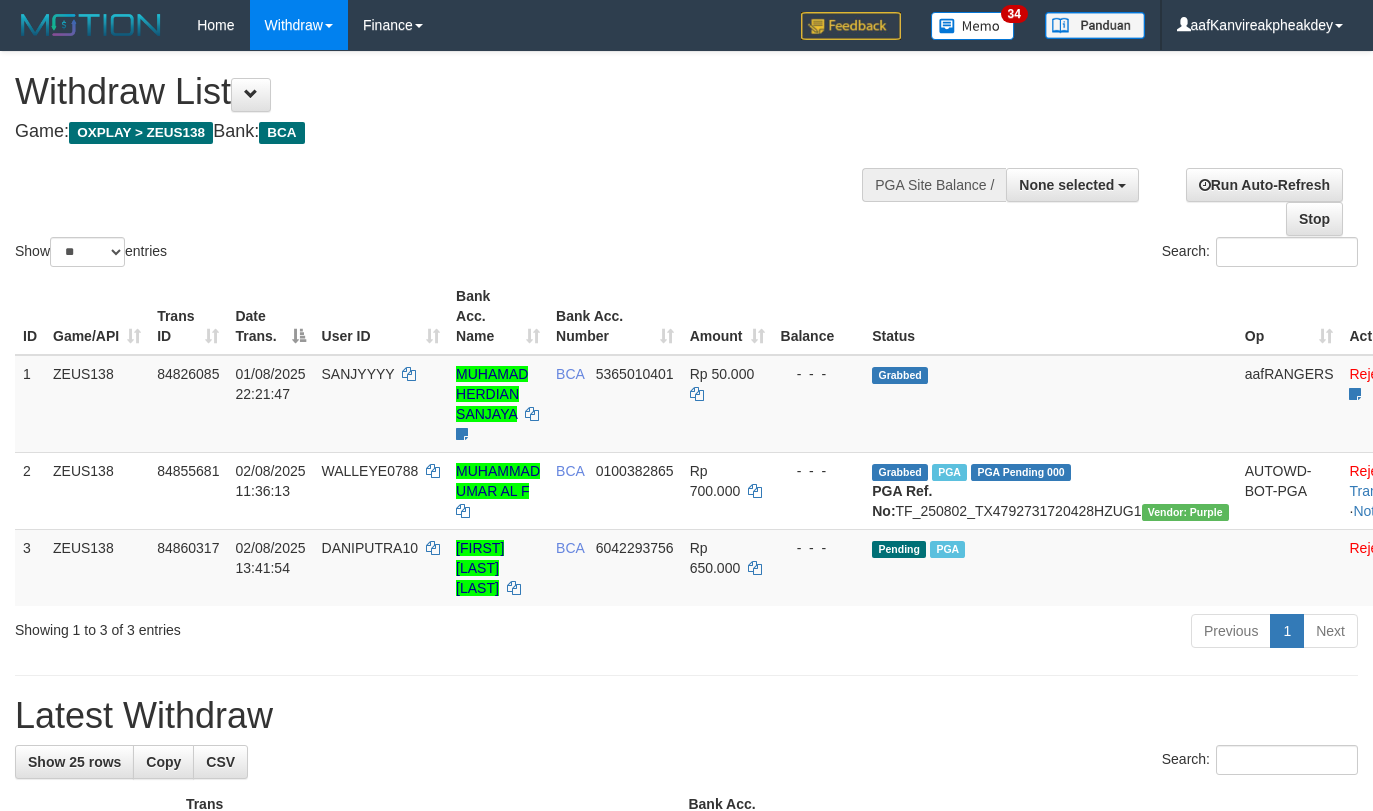 select 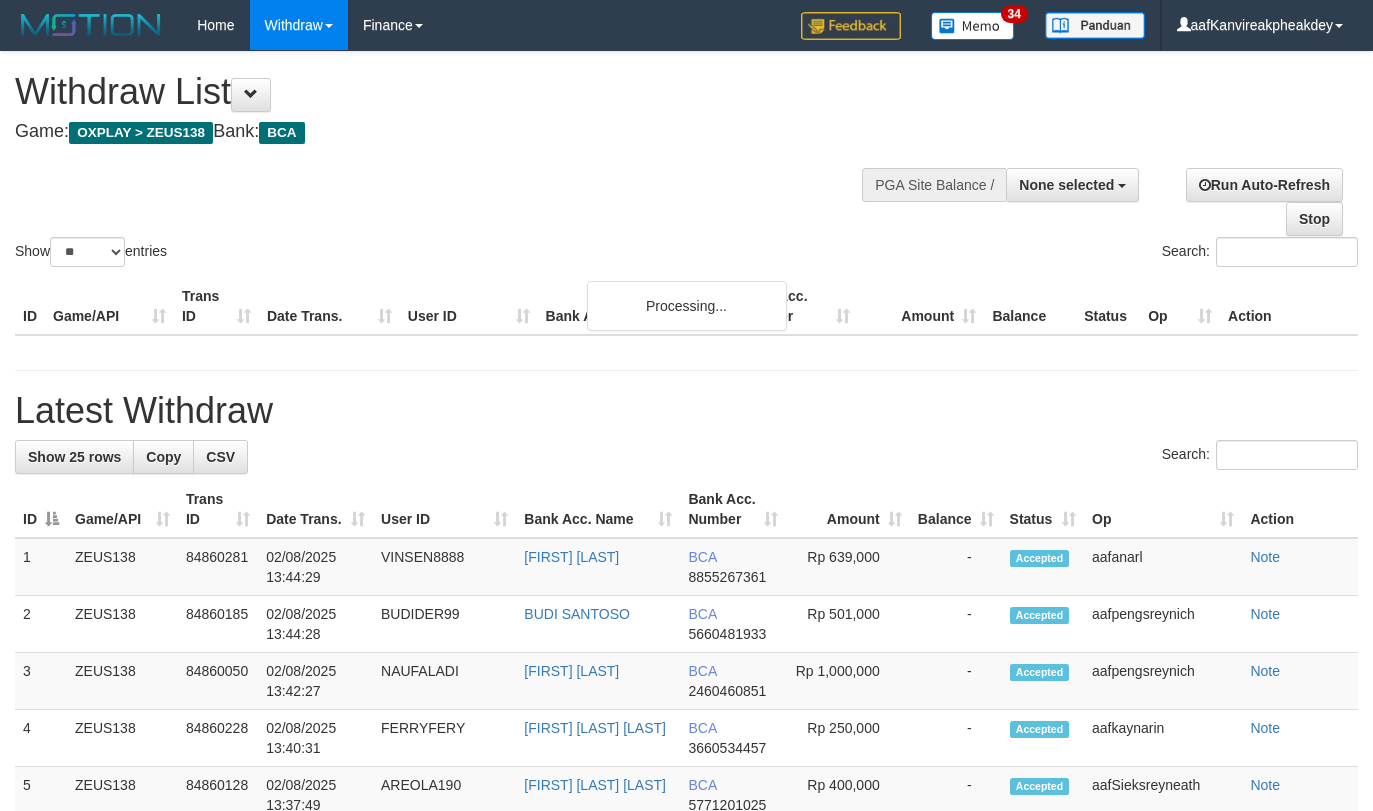 select 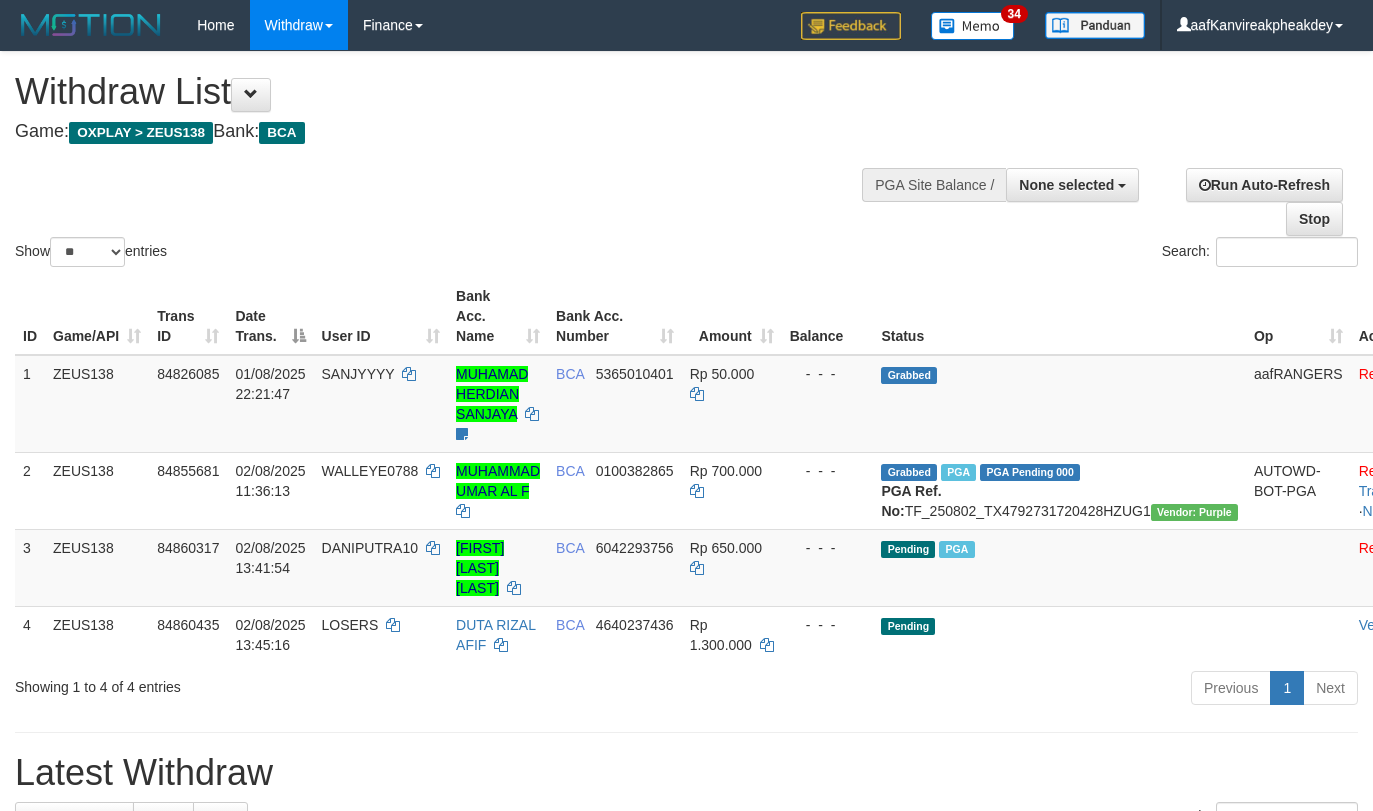 select 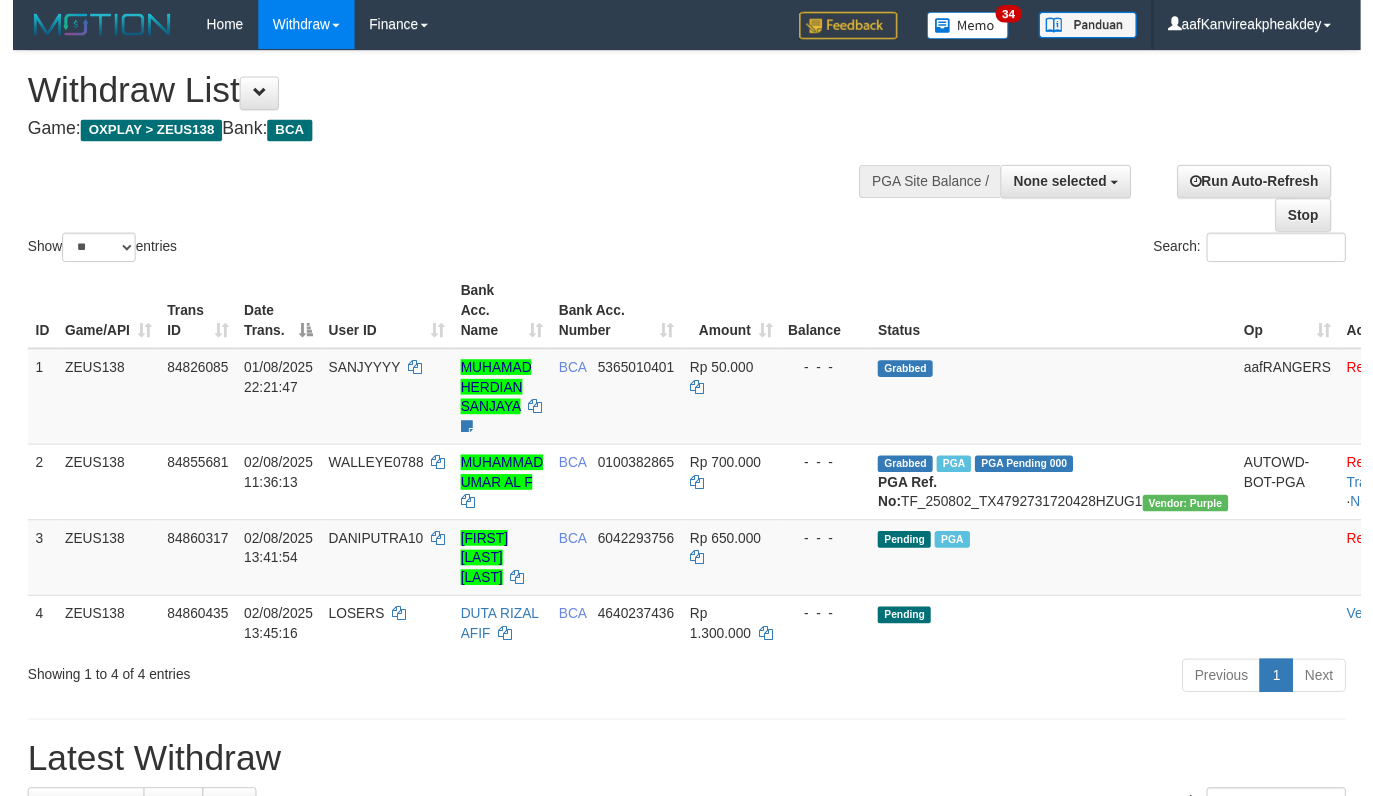 scroll, scrollTop: 0, scrollLeft: 0, axis: both 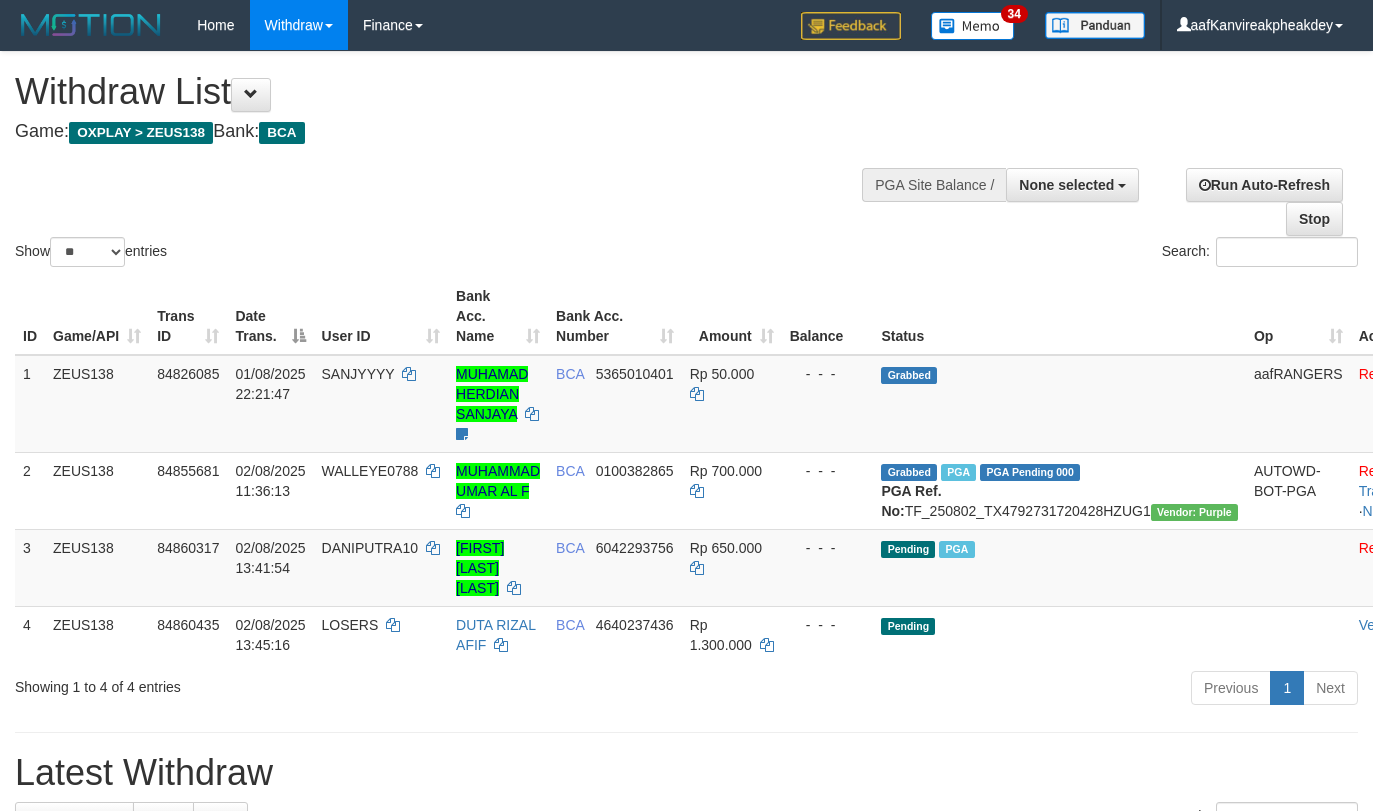 select 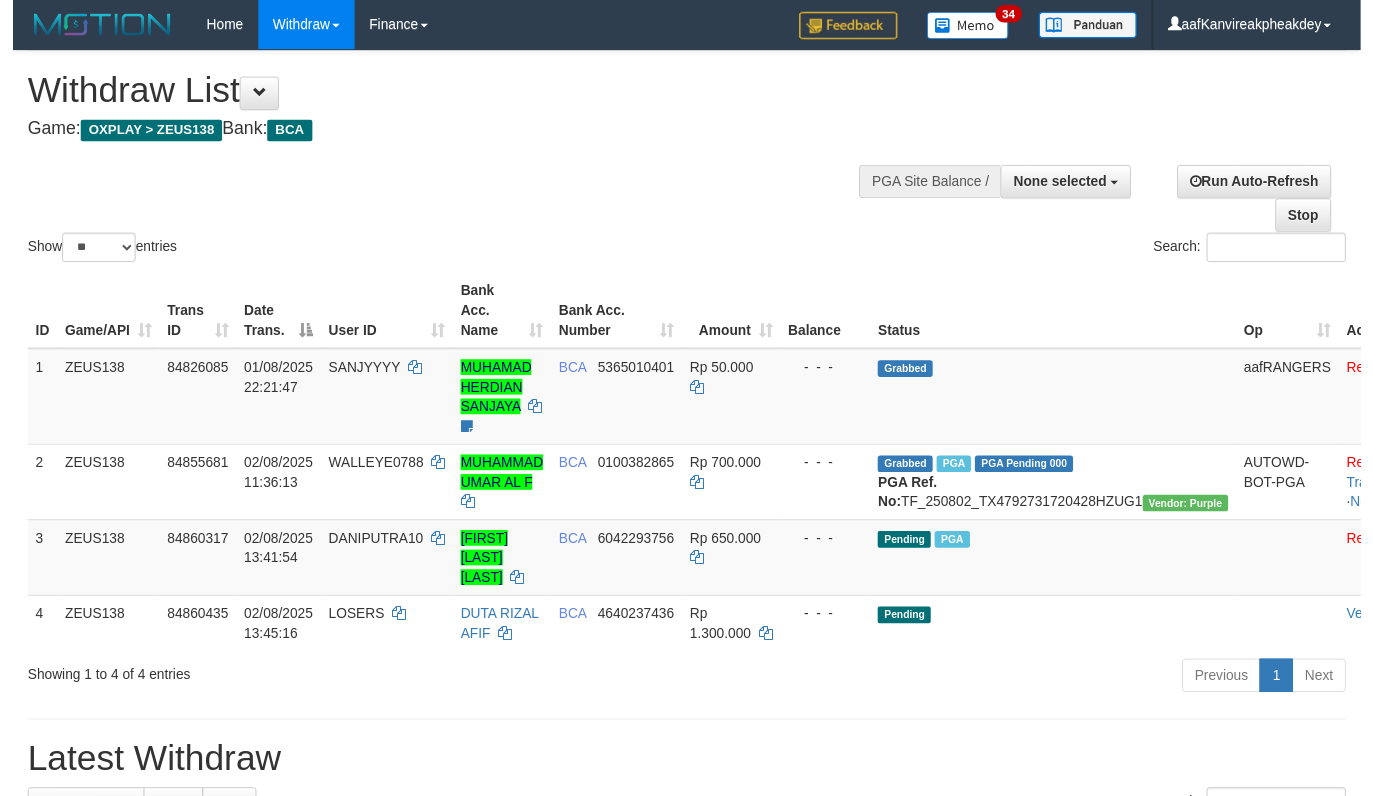 scroll, scrollTop: 0, scrollLeft: 0, axis: both 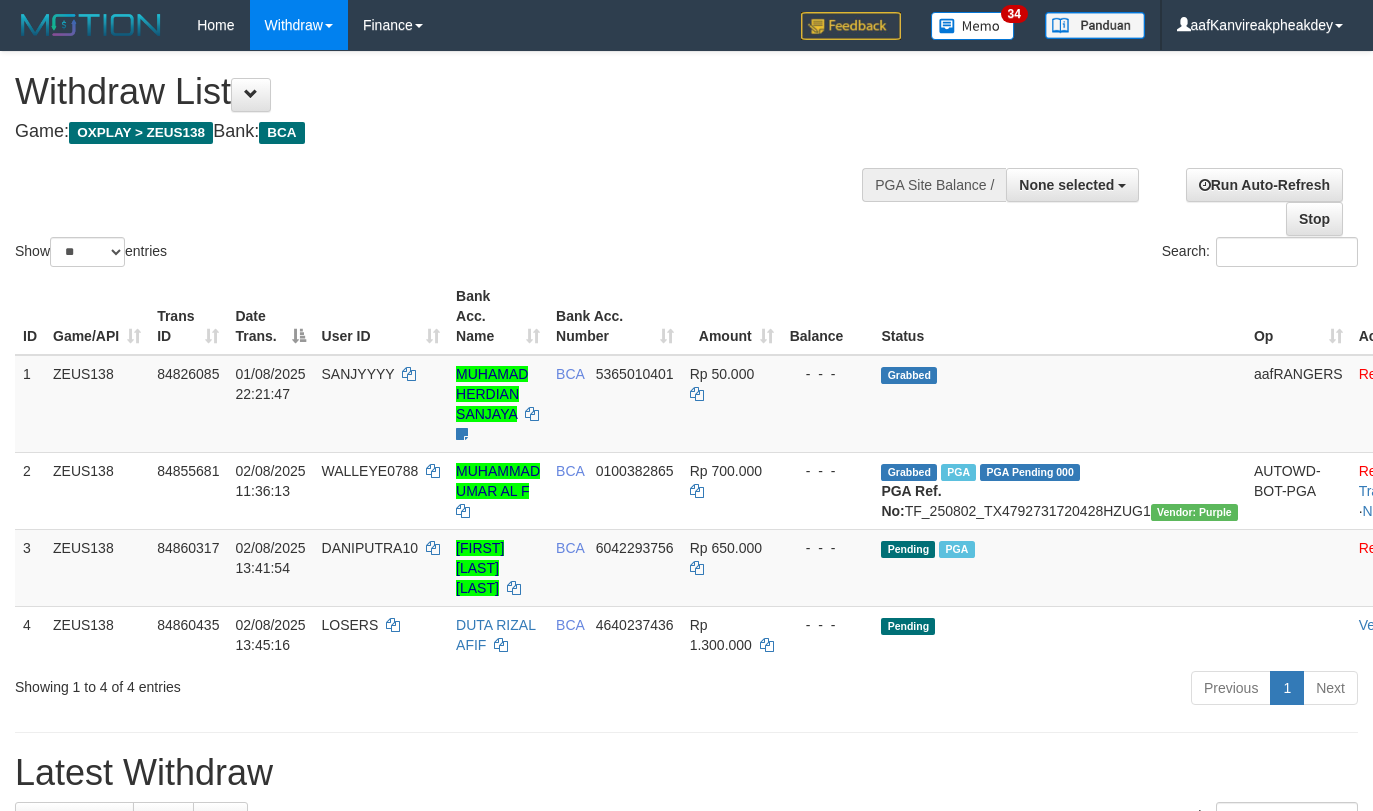 select 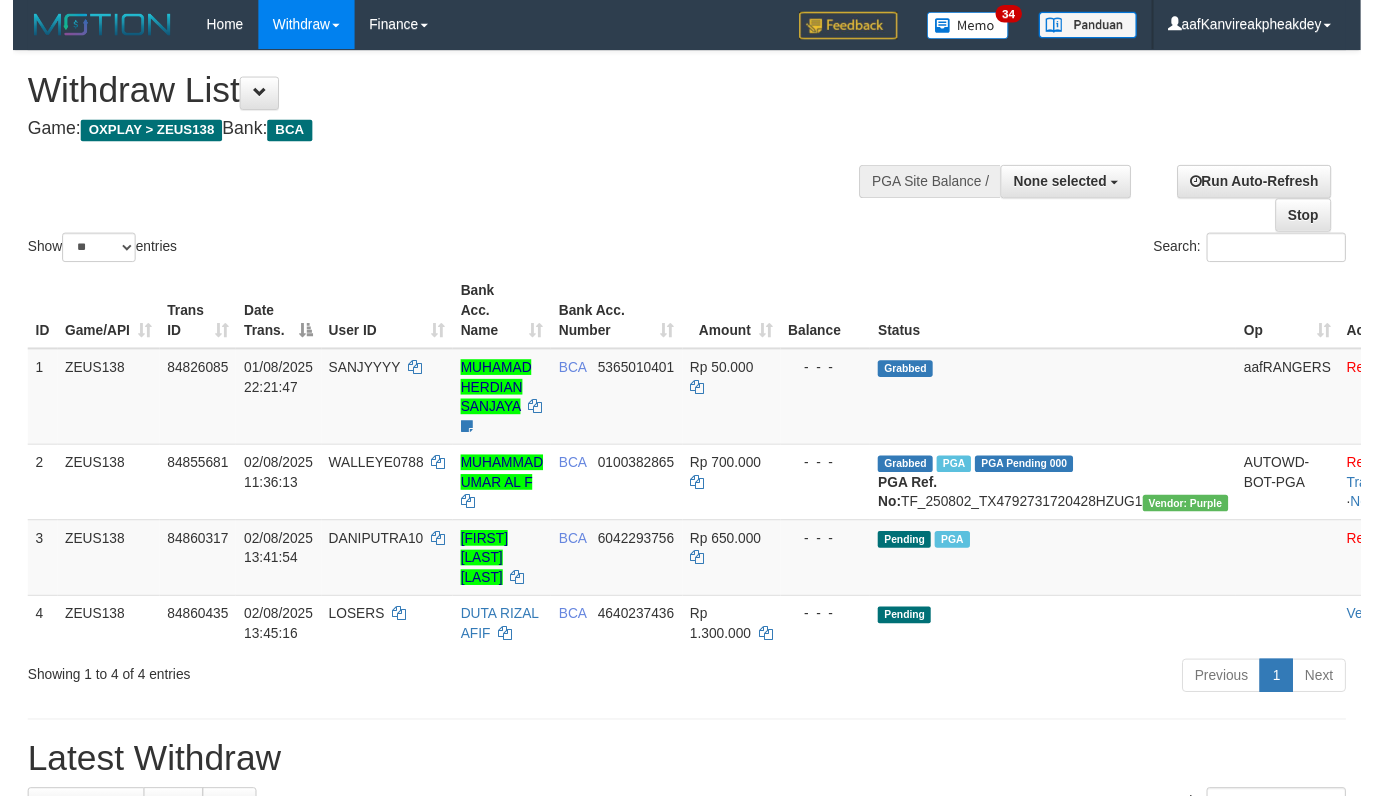 scroll, scrollTop: 0, scrollLeft: 0, axis: both 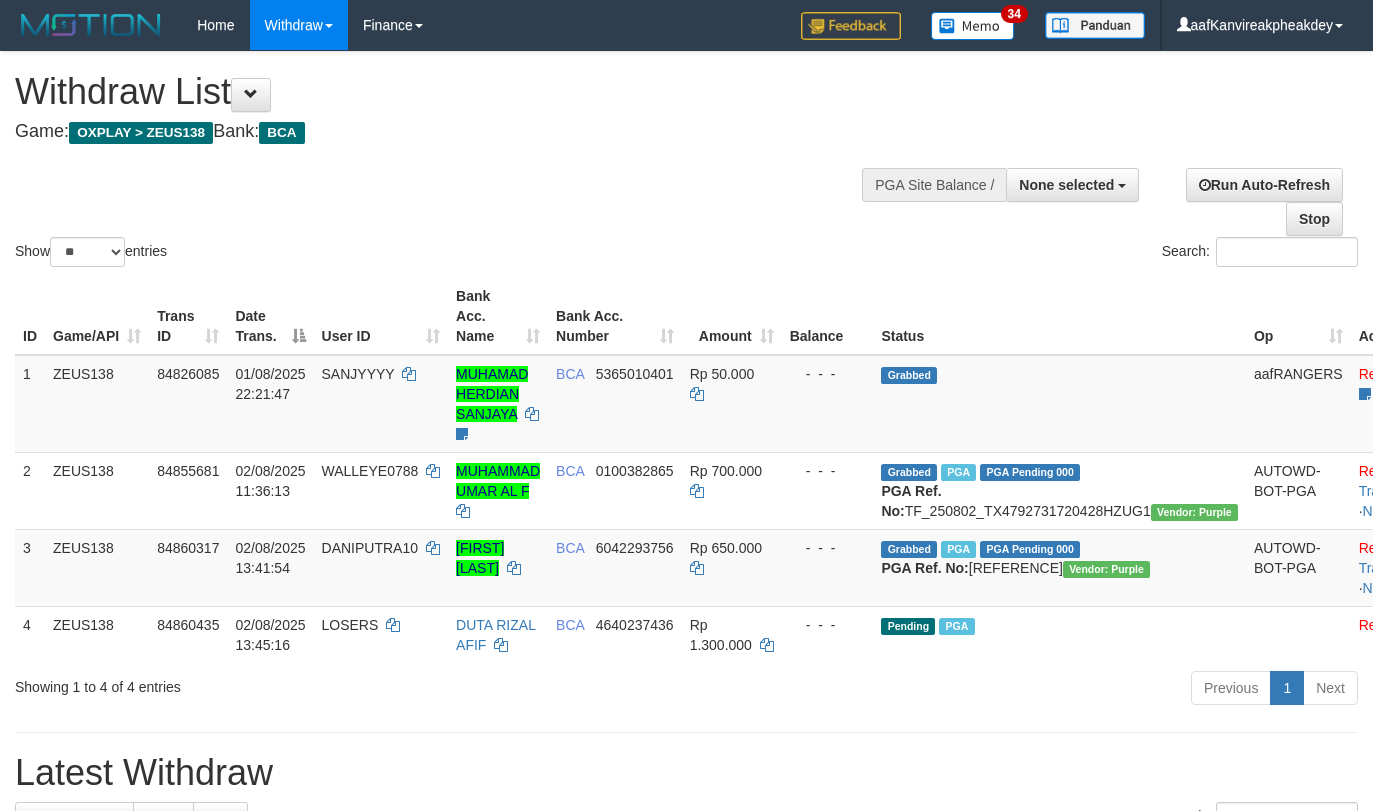 select 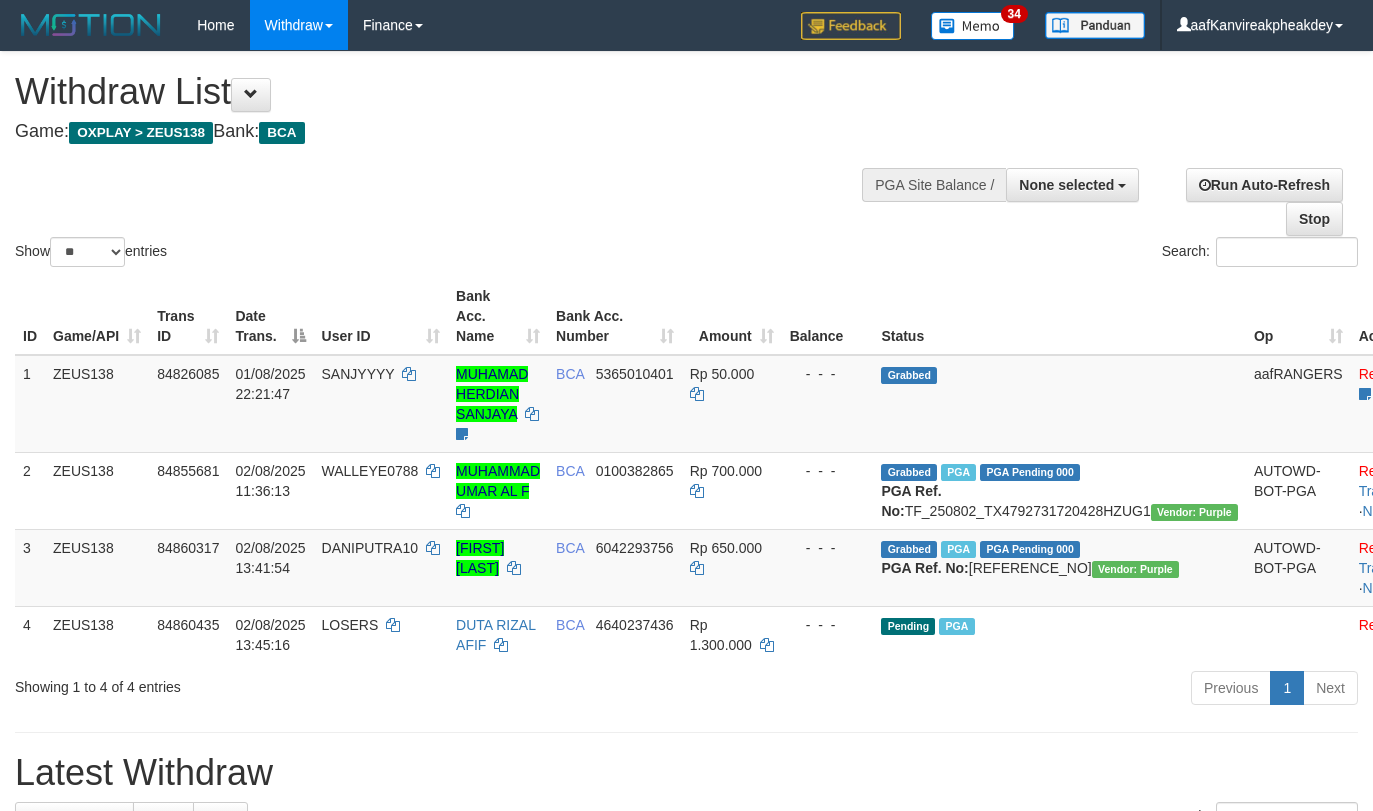 select 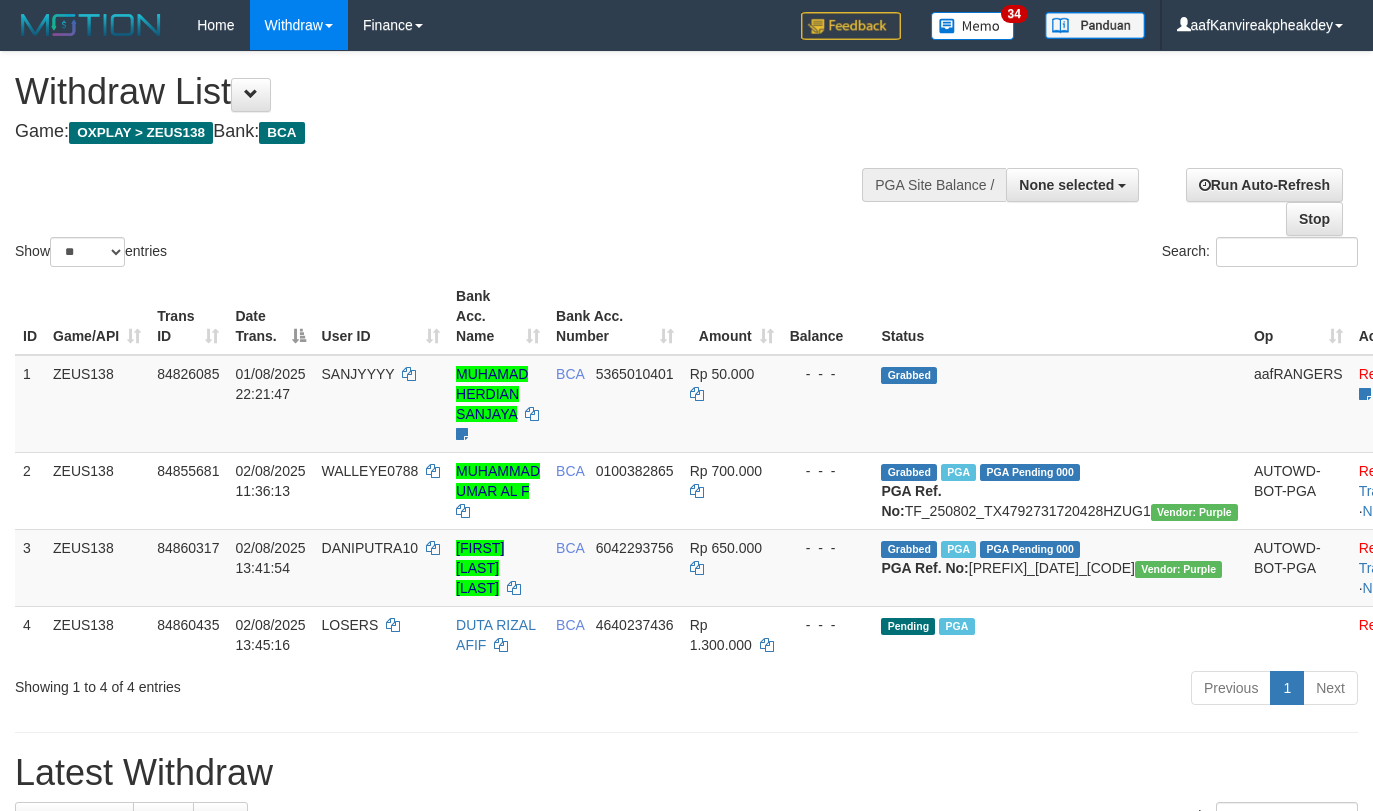 select 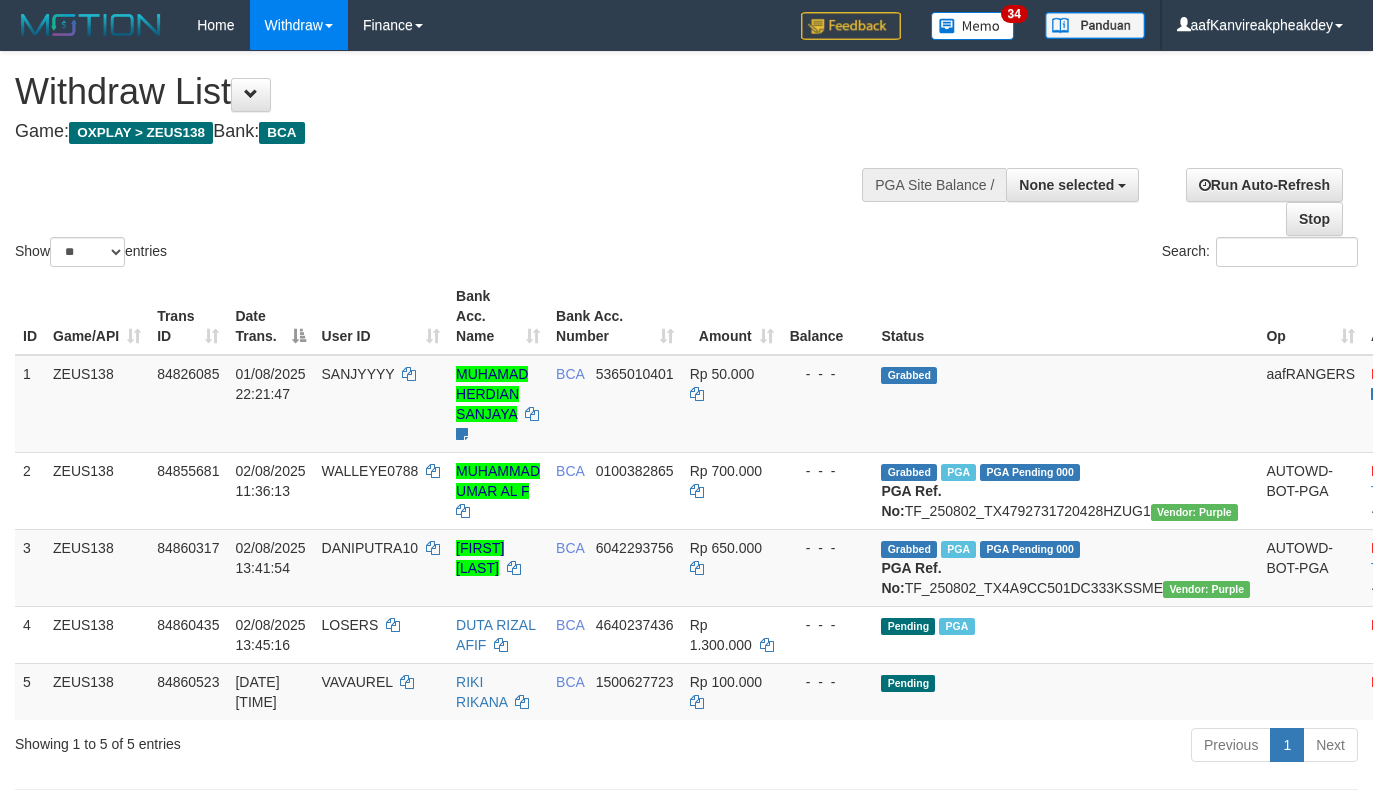 select 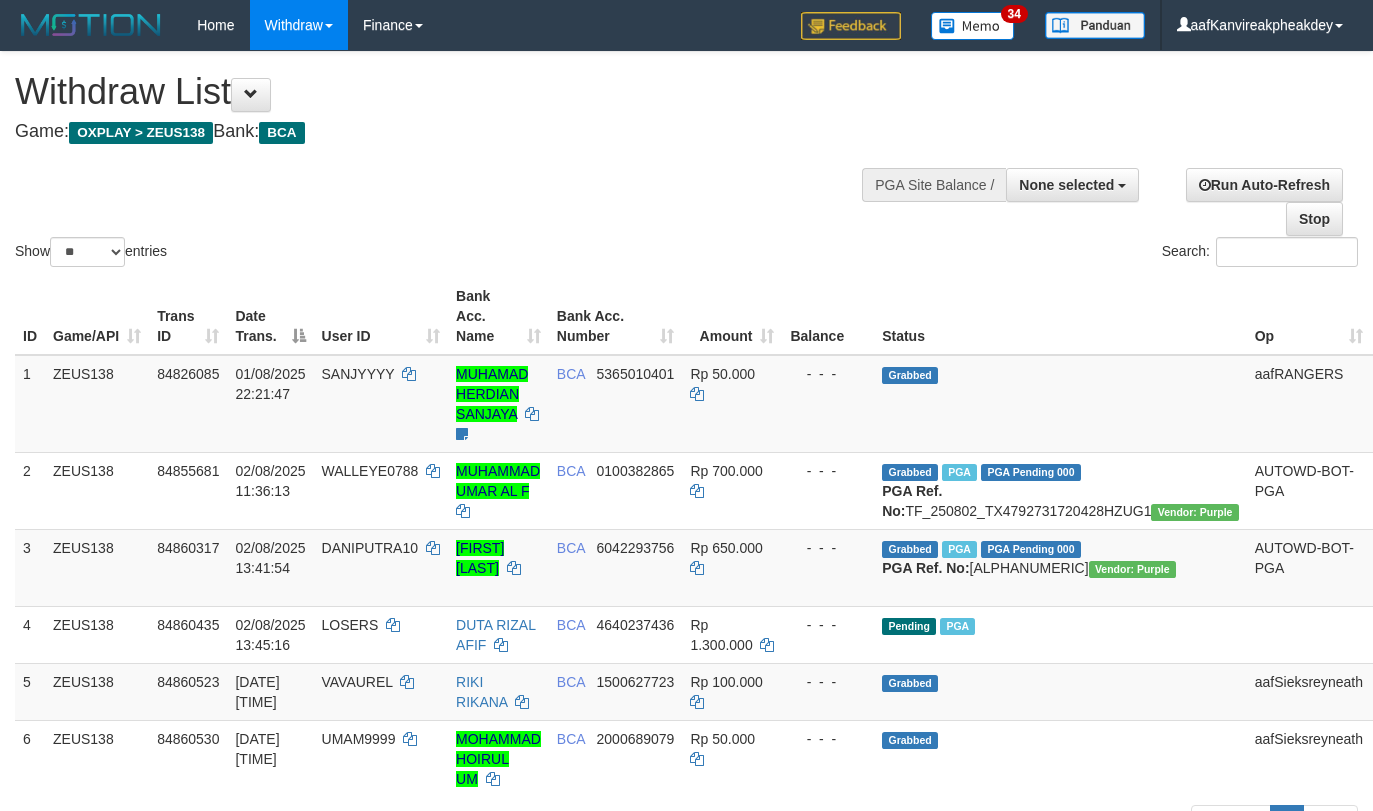 select 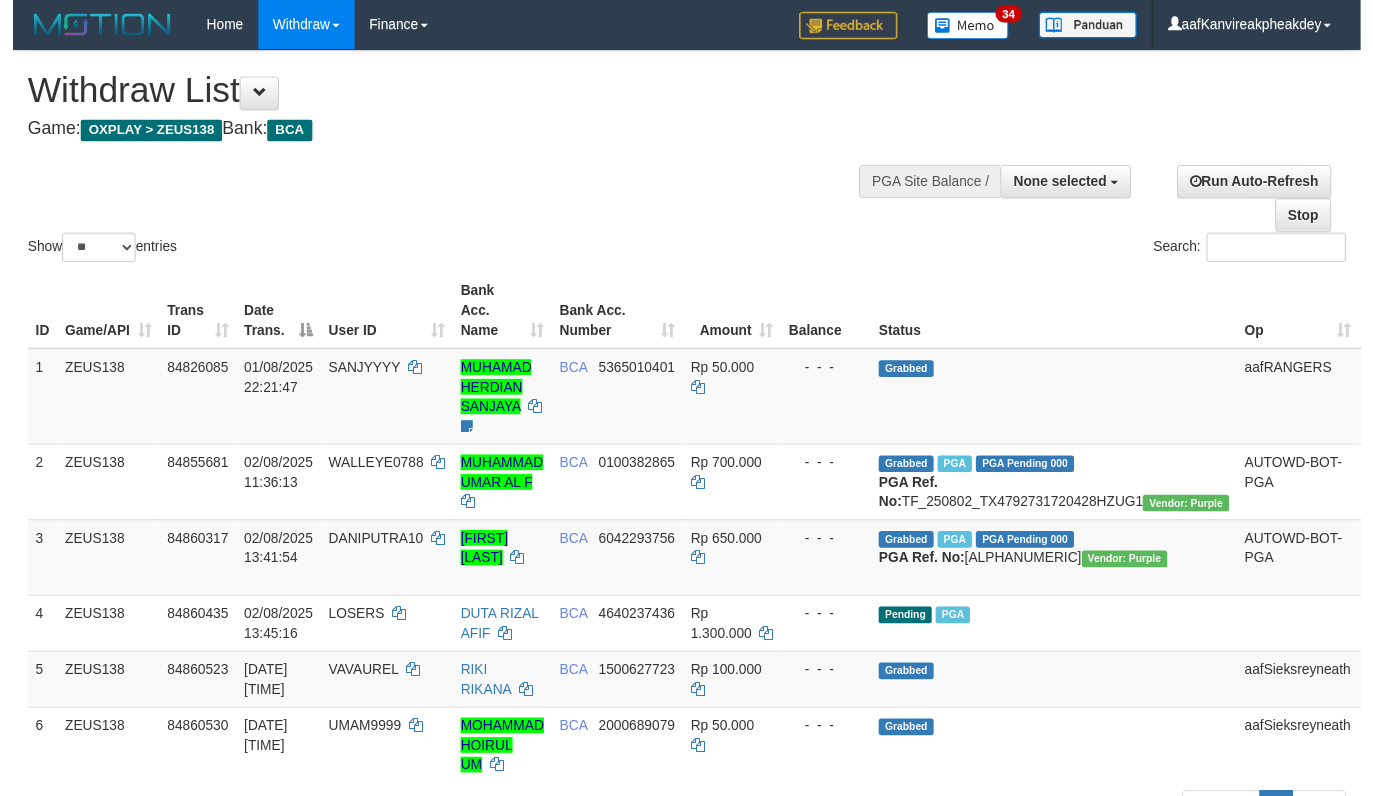 scroll, scrollTop: 0, scrollLeft: 0, axis: both 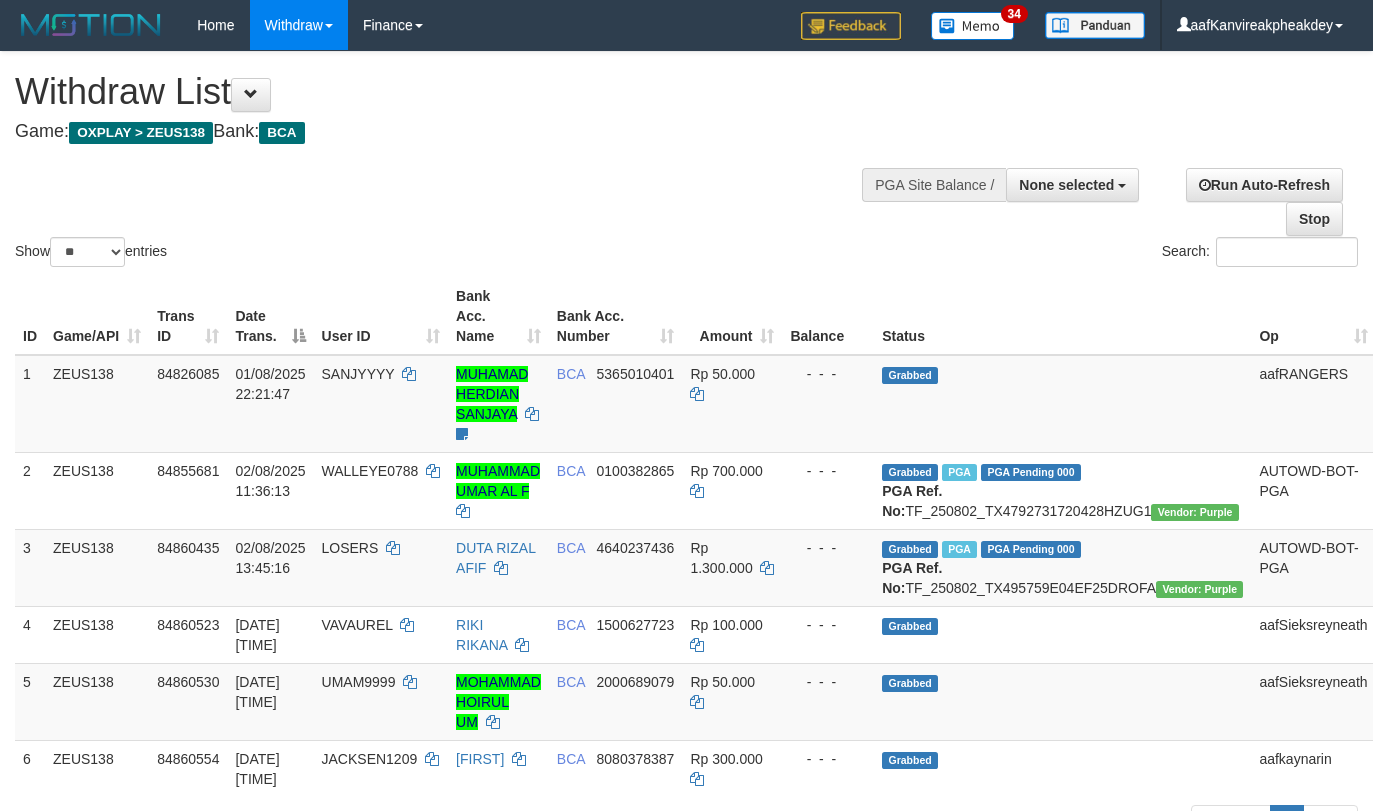 select 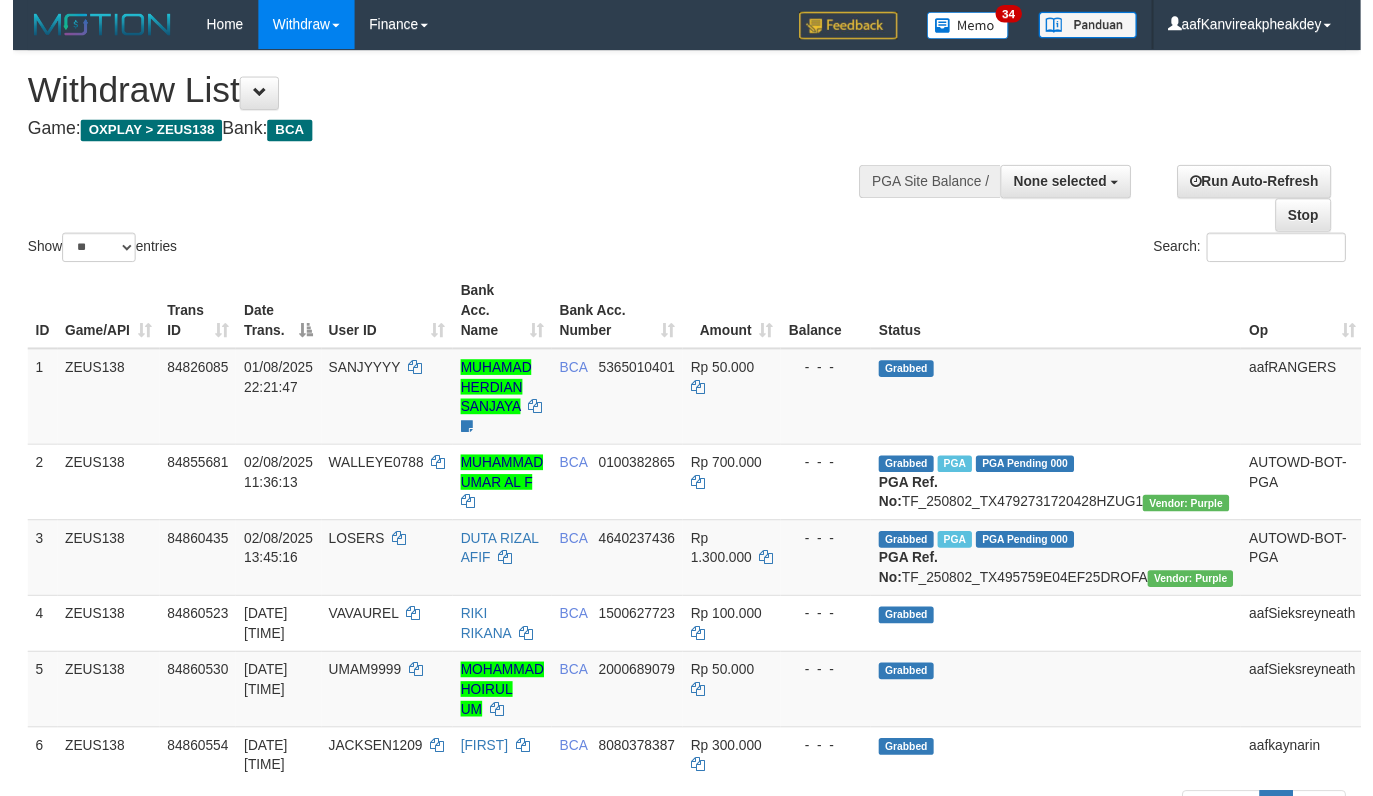 scroll, scrollTop: 0, scrollLeft: 0, axis: both 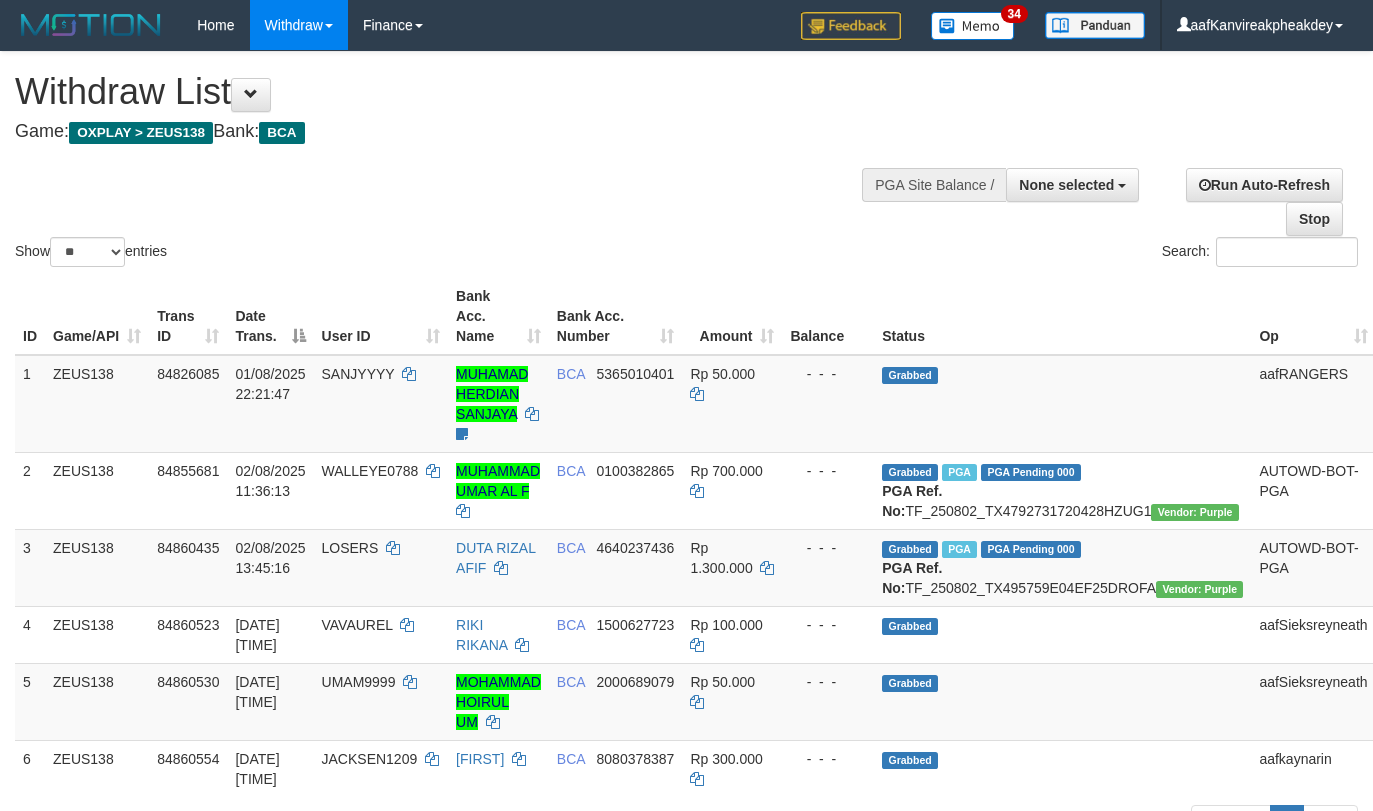 select 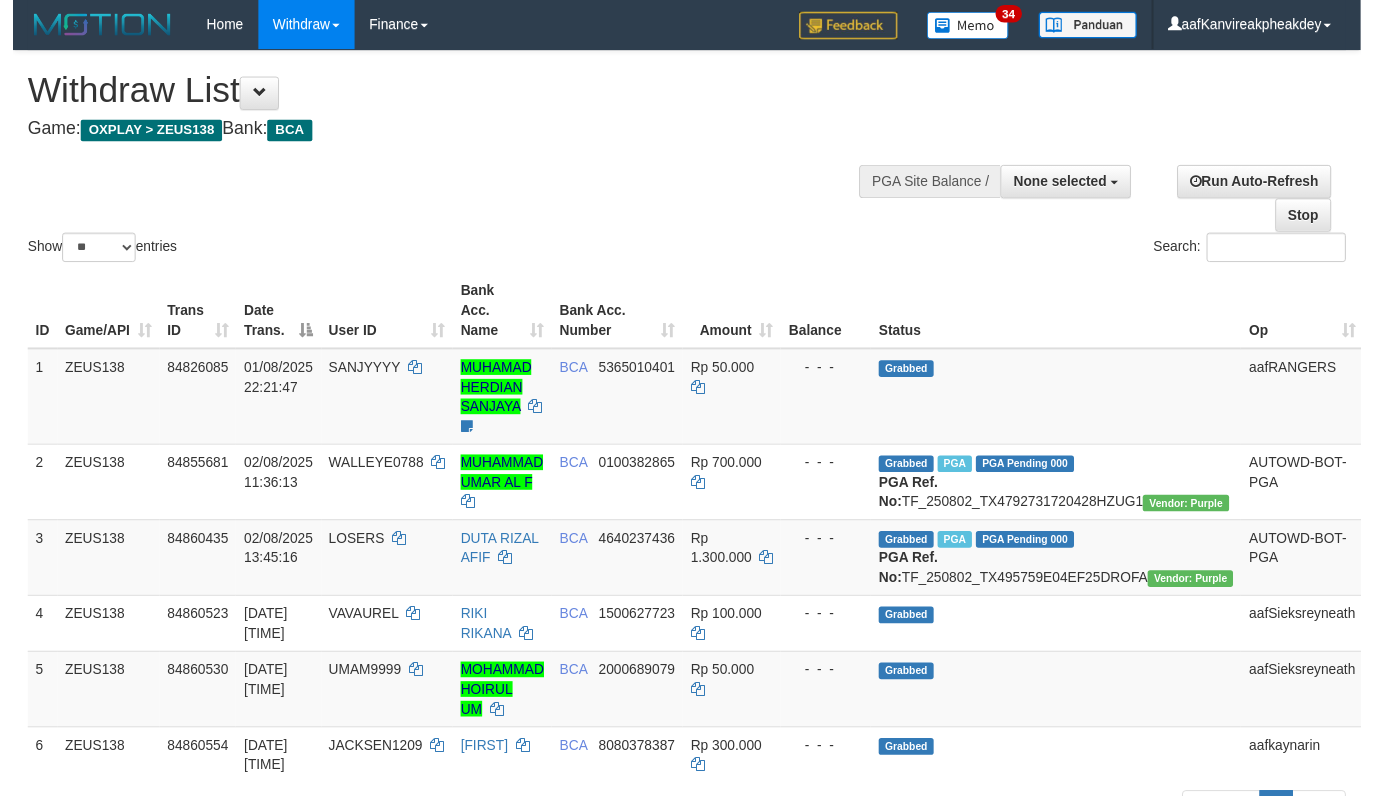 scroll, scrollTop: 0, scrollLeft: 0, axis: both 